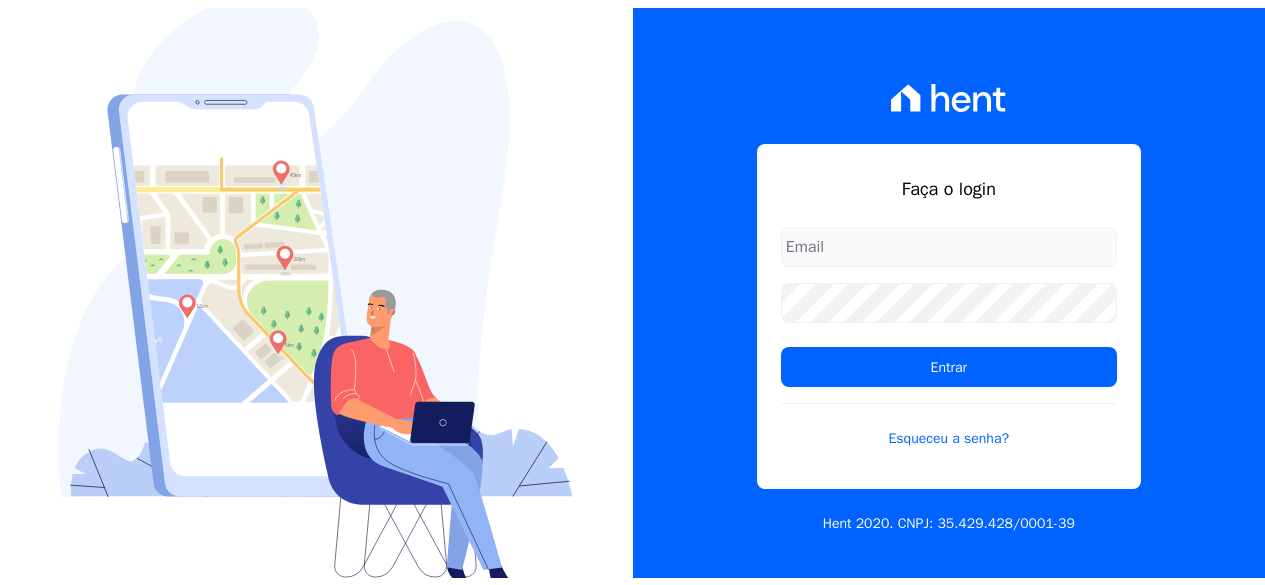 scroll, scrollTop: 0, scrollLeft: 0, axis: both 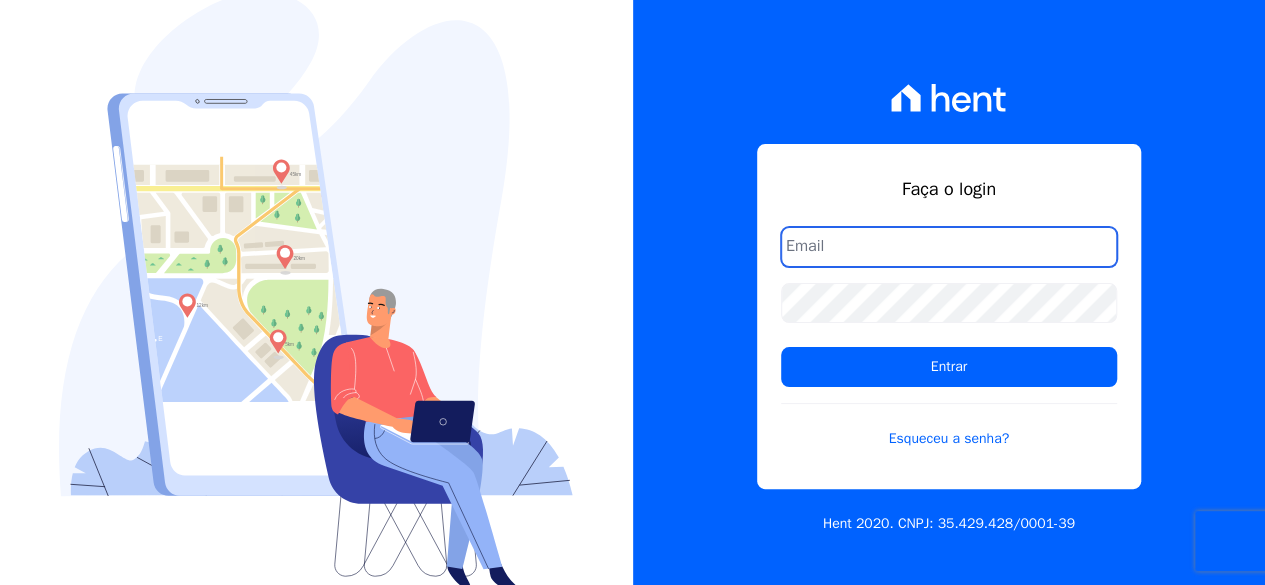 click at bounding box center [949, 247] 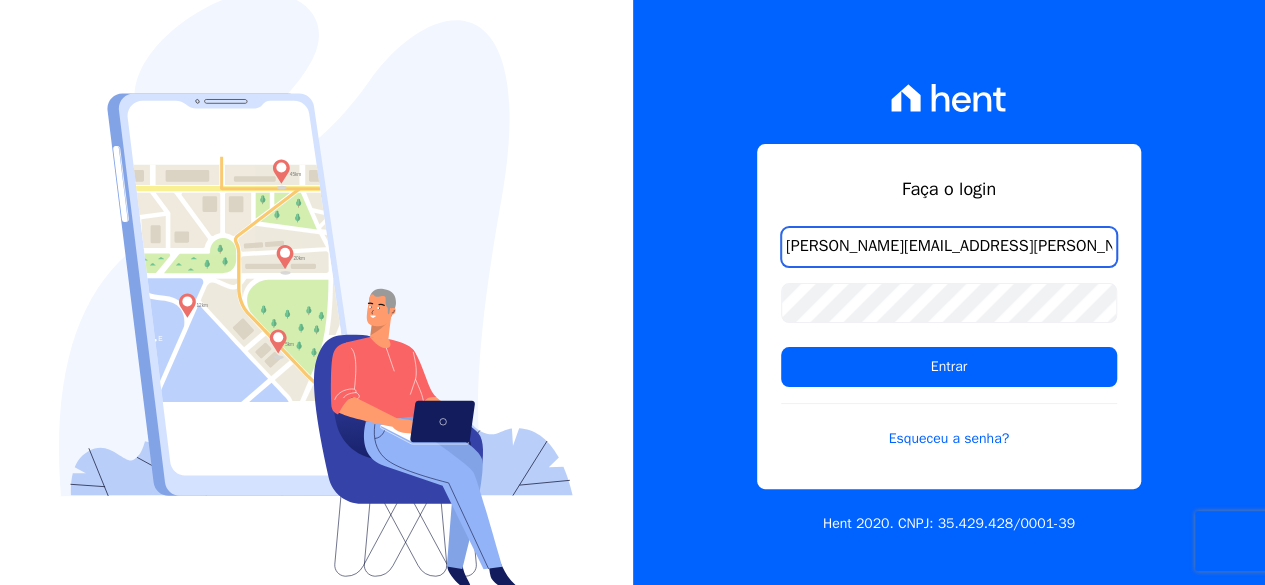 type on "[PERSON_NAME][EMAIL_ADDRESS][PERSON_NAME][DOMAIN_NAME]" 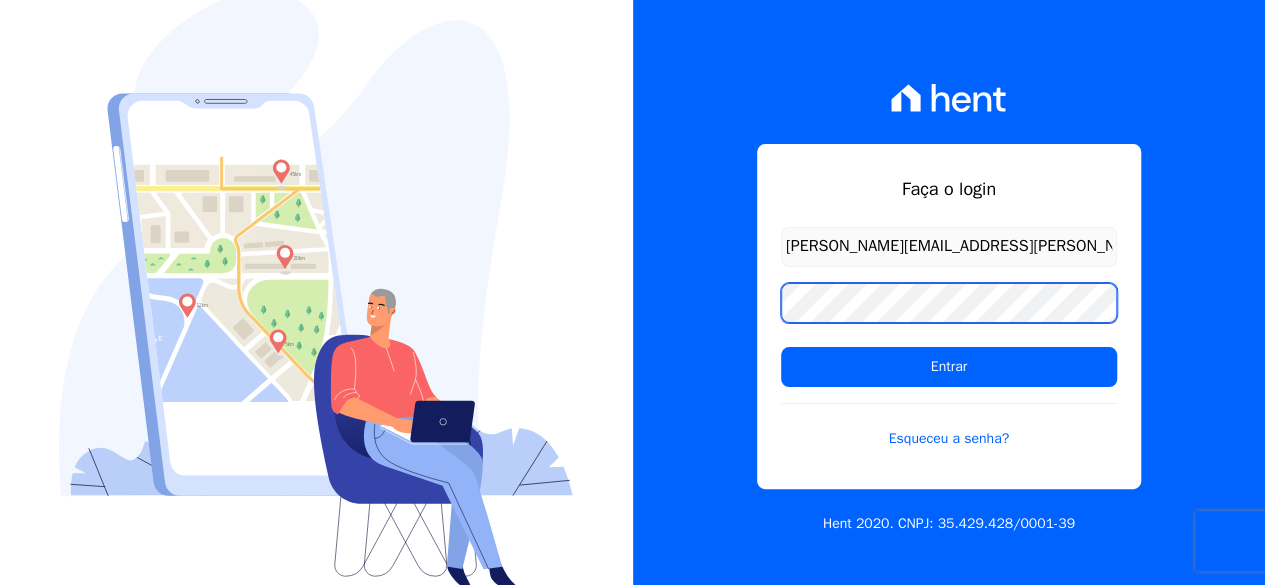 click on "Entrar" at bounding box center [949, 367] 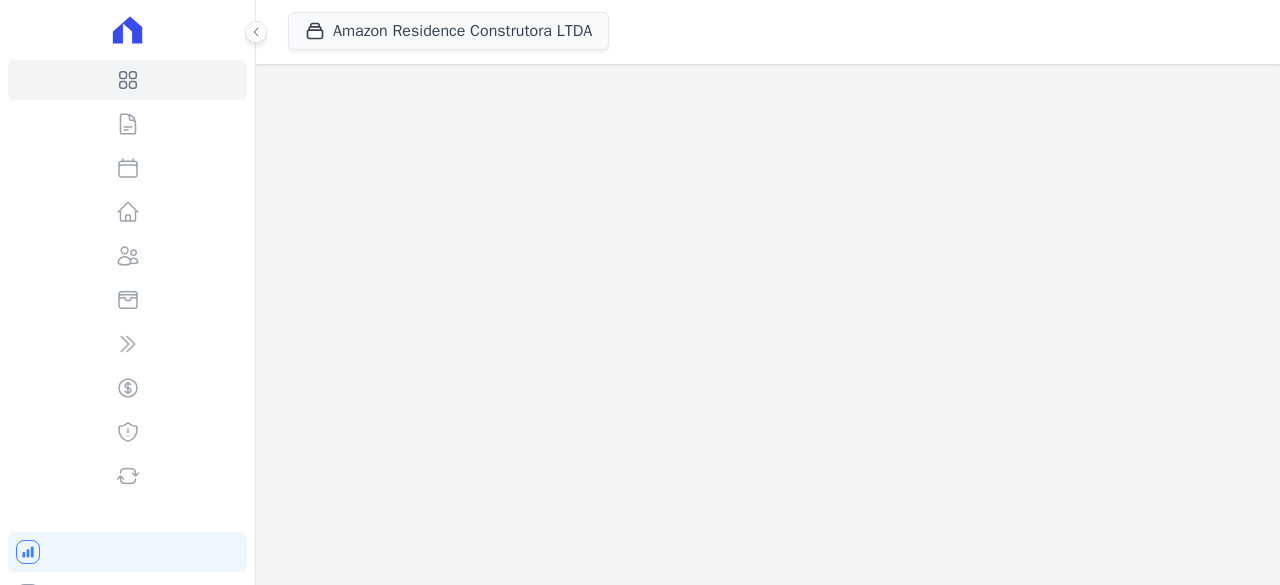 scroll, scrollTop: 0, scrollLeft: 0, axis: both 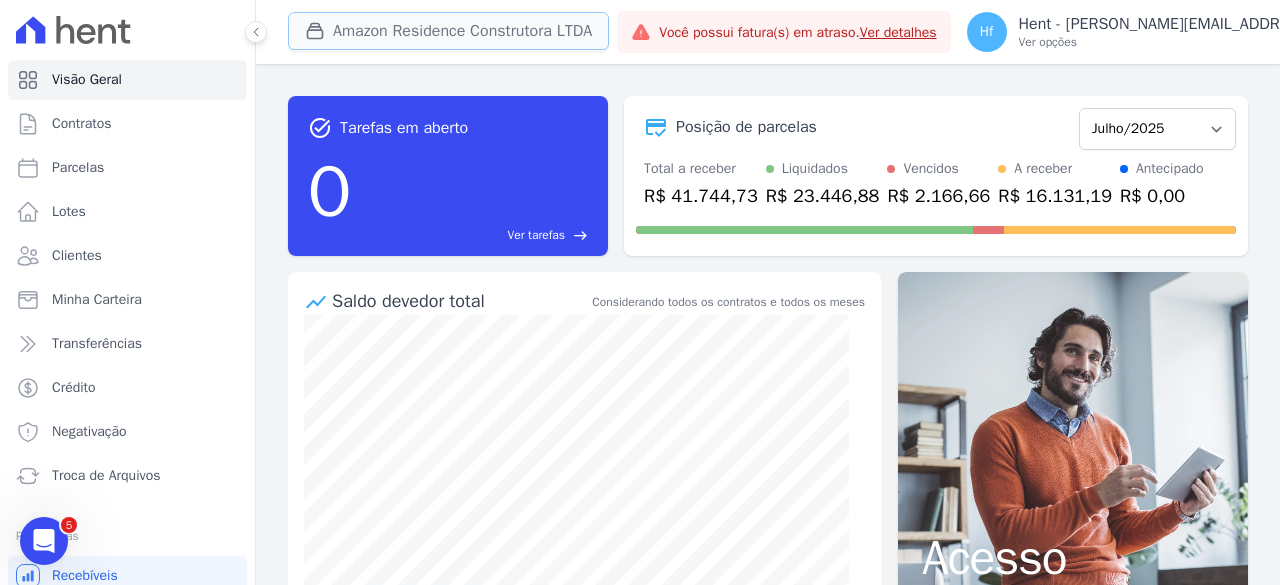 click on "Amazon Residence Construtora LTDA" at bounding box center [448, 31] 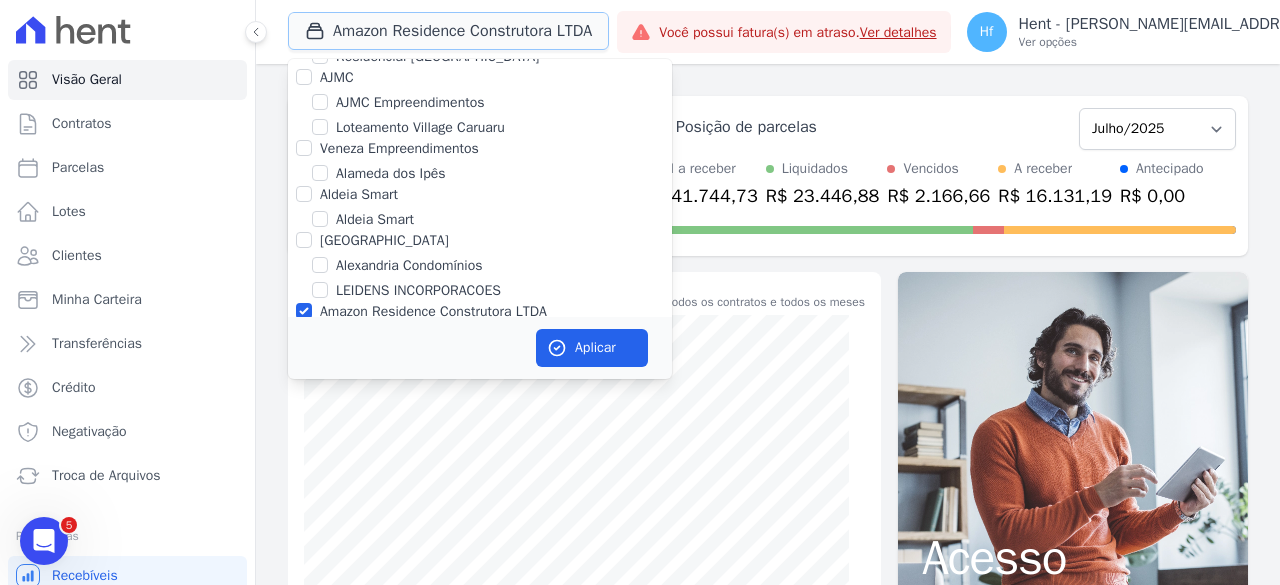 scroll, scrollTop: 800, scrollLeft: 0, axis: vertical 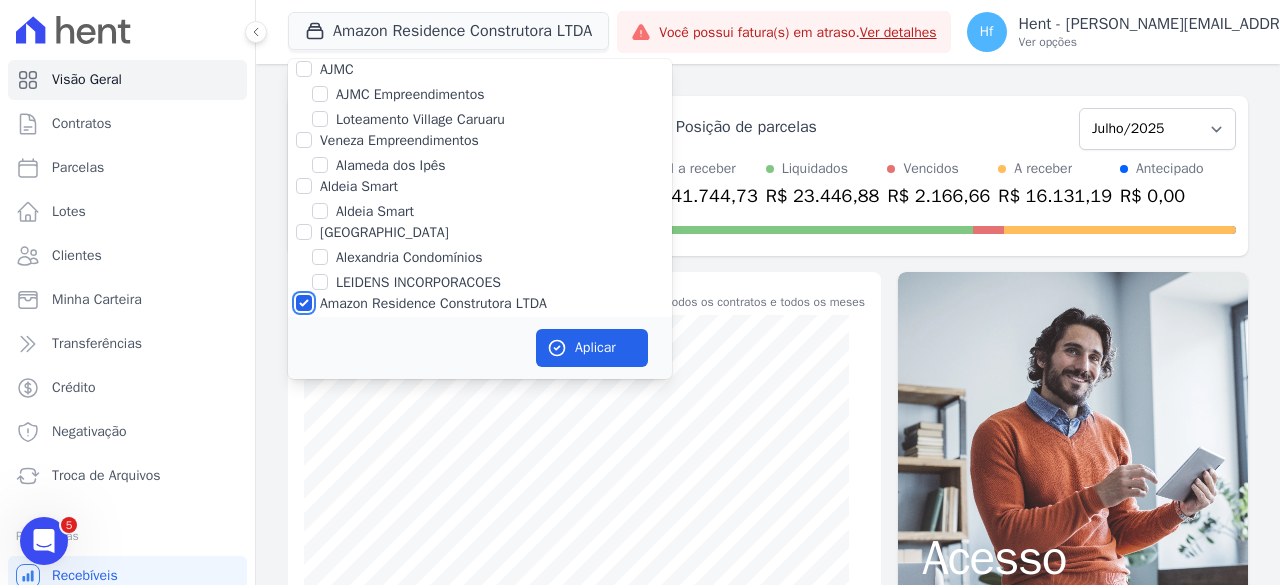 click on "Amazon Residence Construtora LTDA" at bounding box center (304, 303) 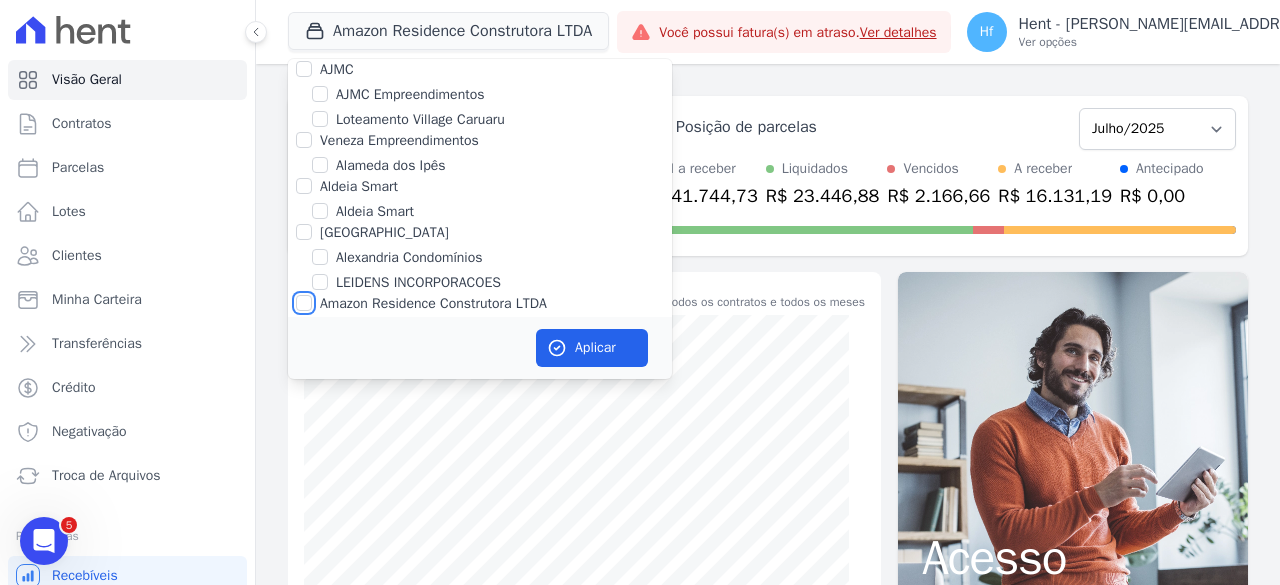 checkbox on "false" 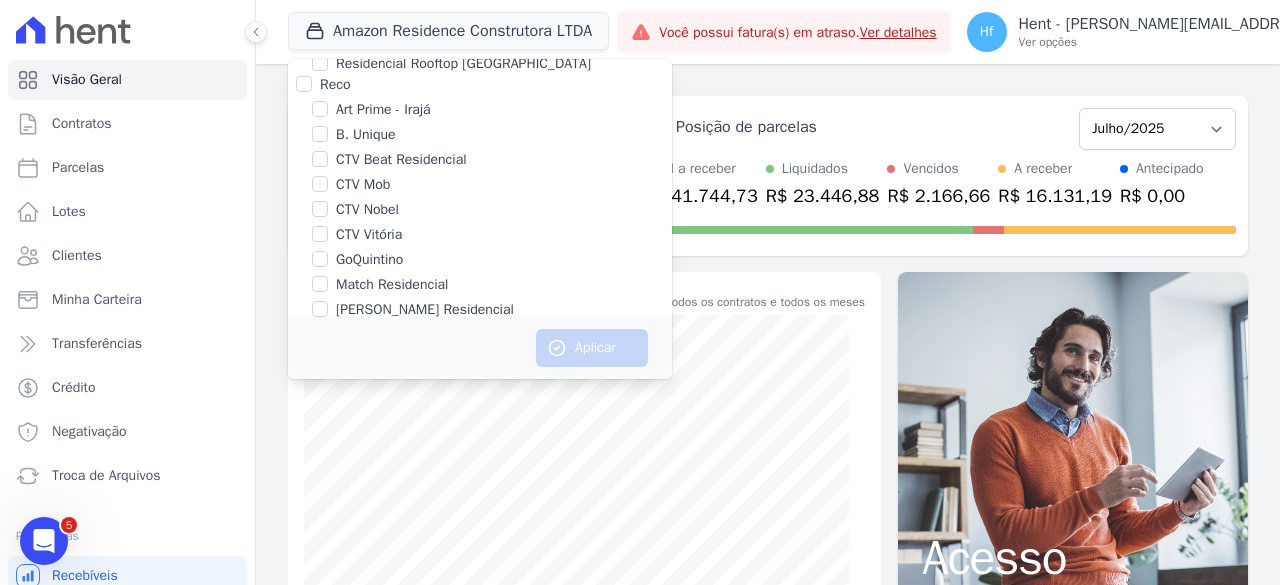 scroll, scrollTop: 2054, scrollLeft: 0, axis: vertical 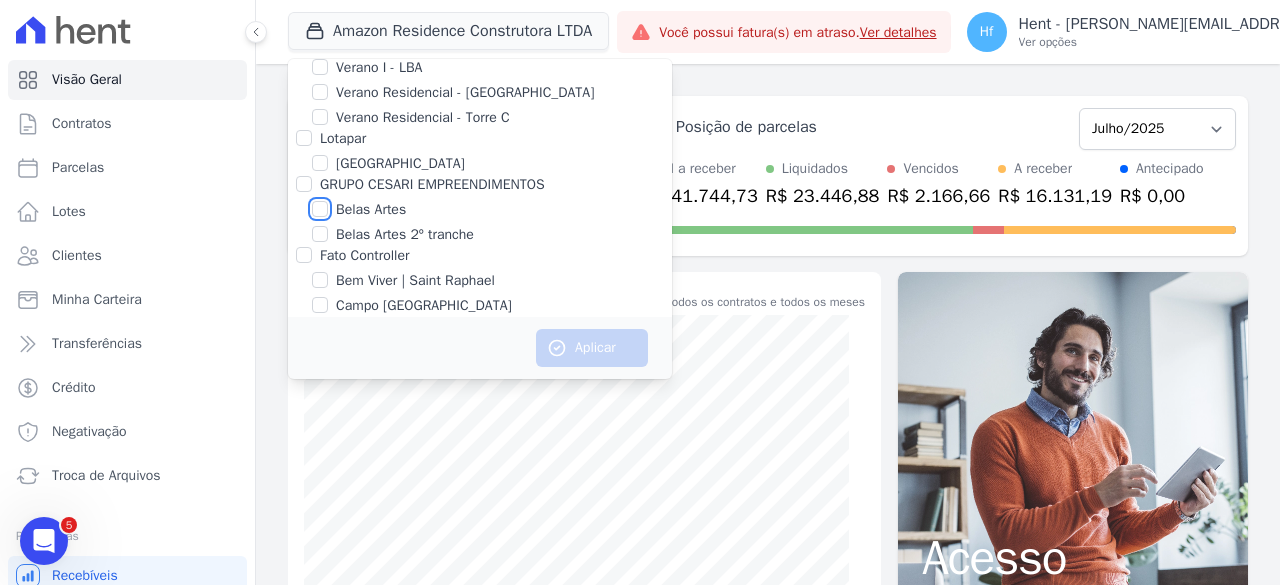drag, startPoint x: 327, startPoint y: 183, endPoint x: 328, endPoint y: 200, distance: 17.029387 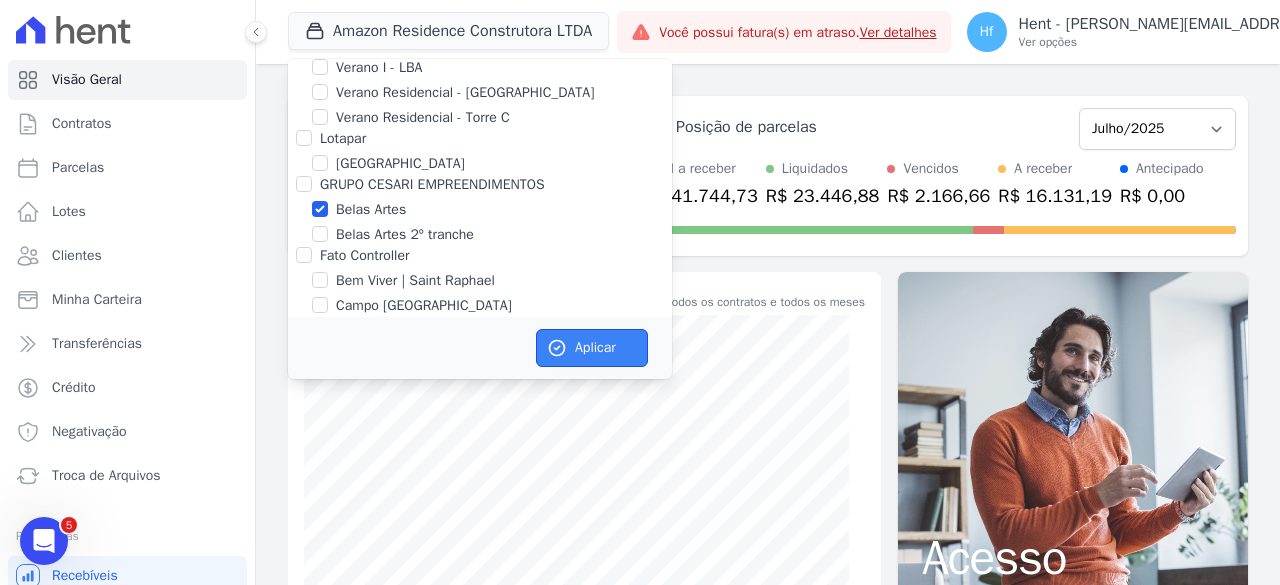 click on "Aplicar" at bounding box center (592, 348) 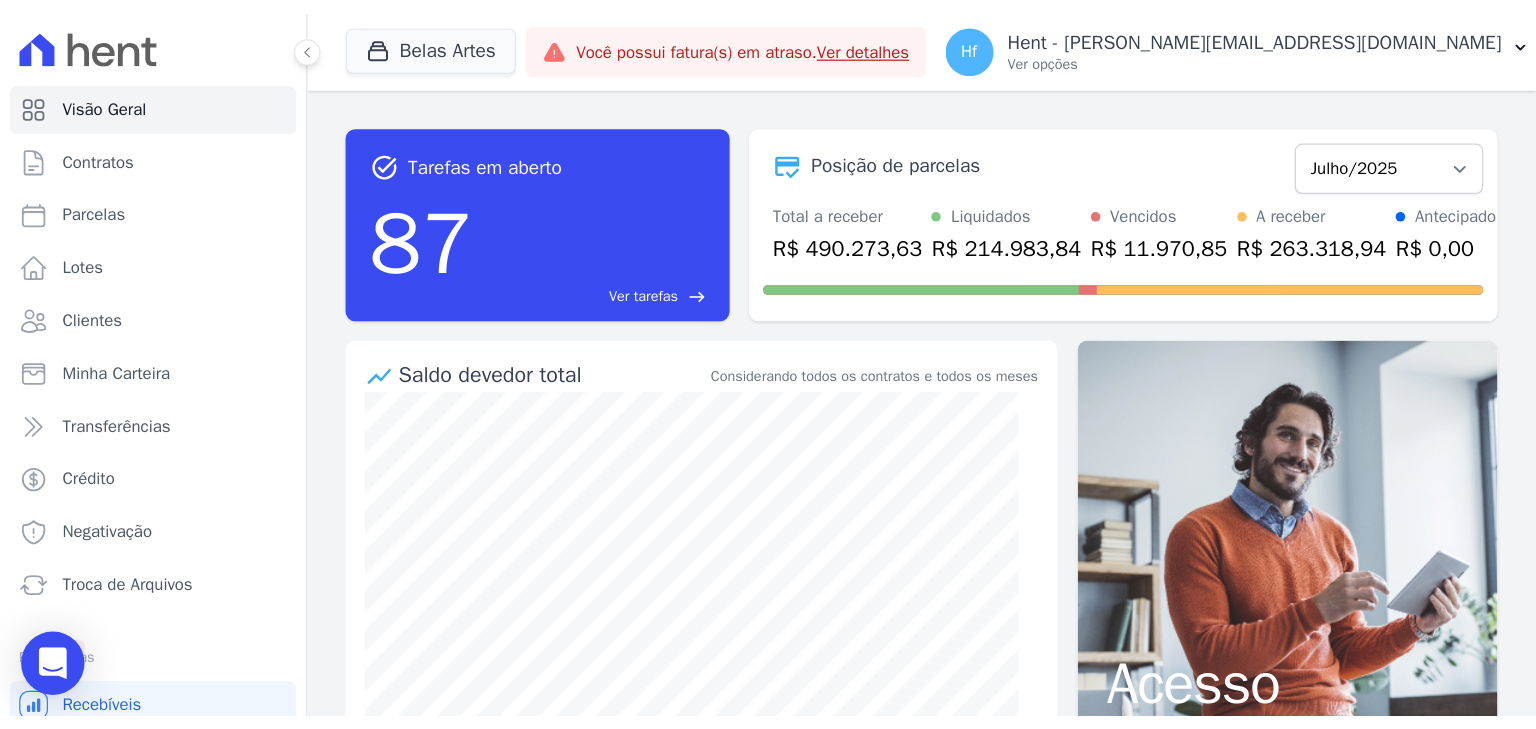scroll, scrollTop: 0, scrollLeft: 0, axis: both 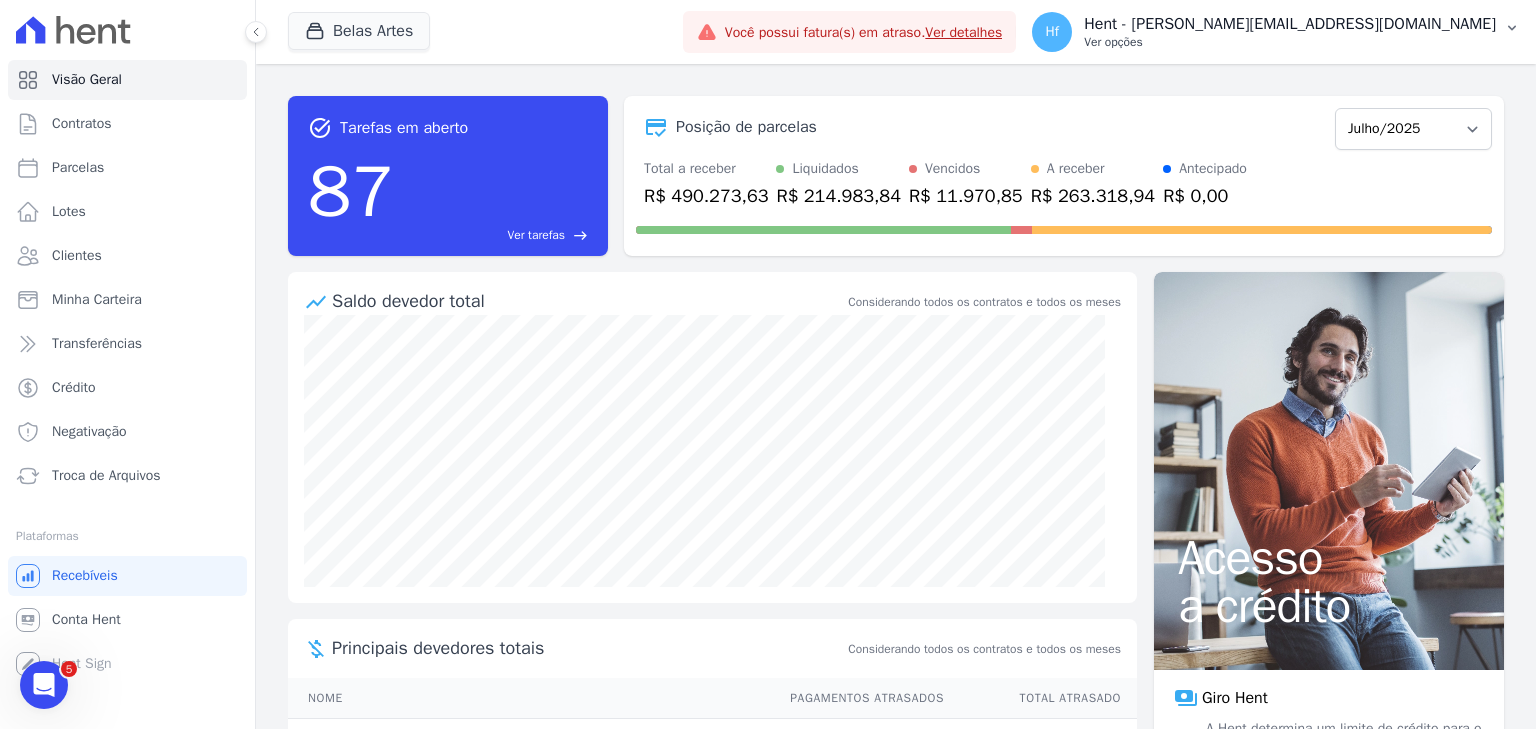 click on "Ver opções" at bounding box center (1290, 42) 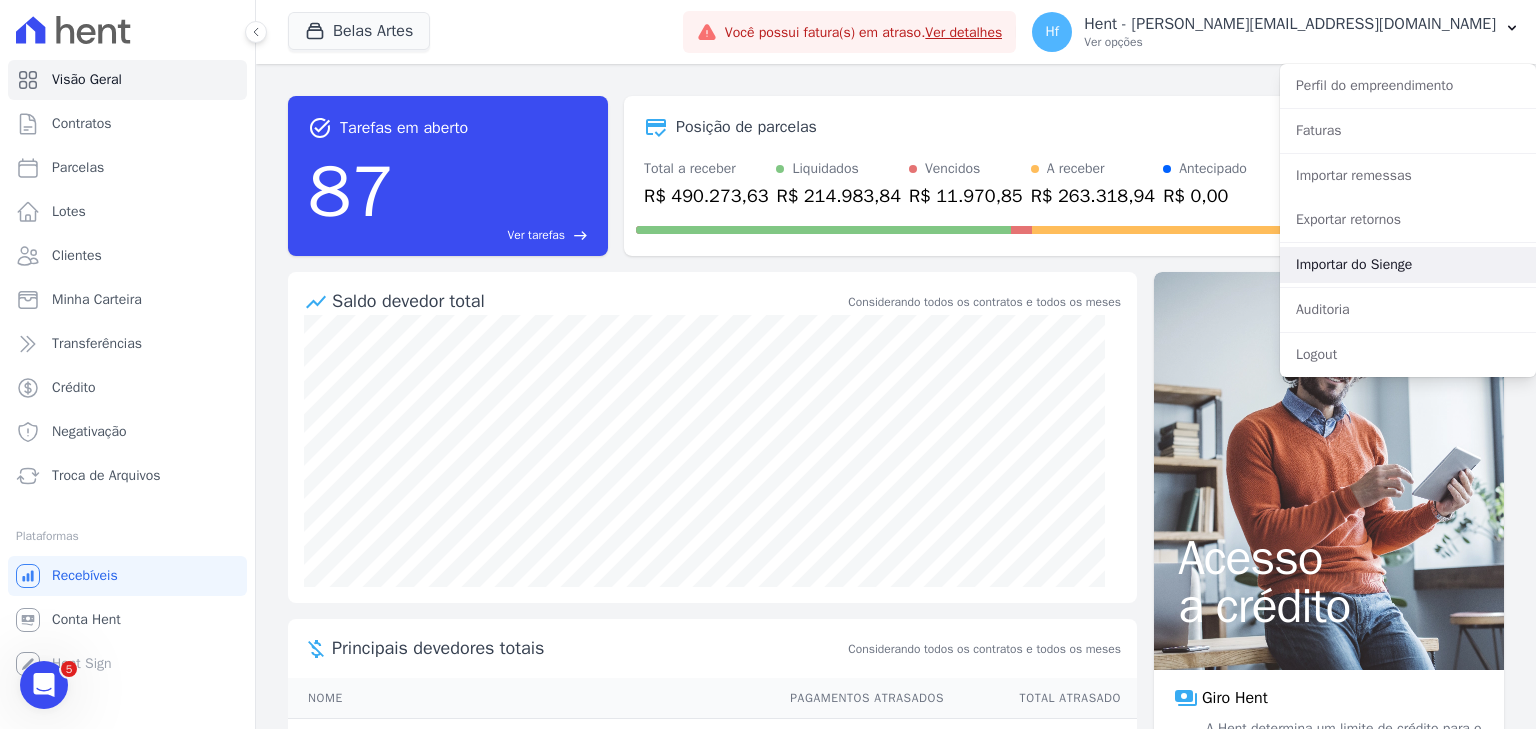 click on "Importar do Sienge" at bounding box center (1408, 265) 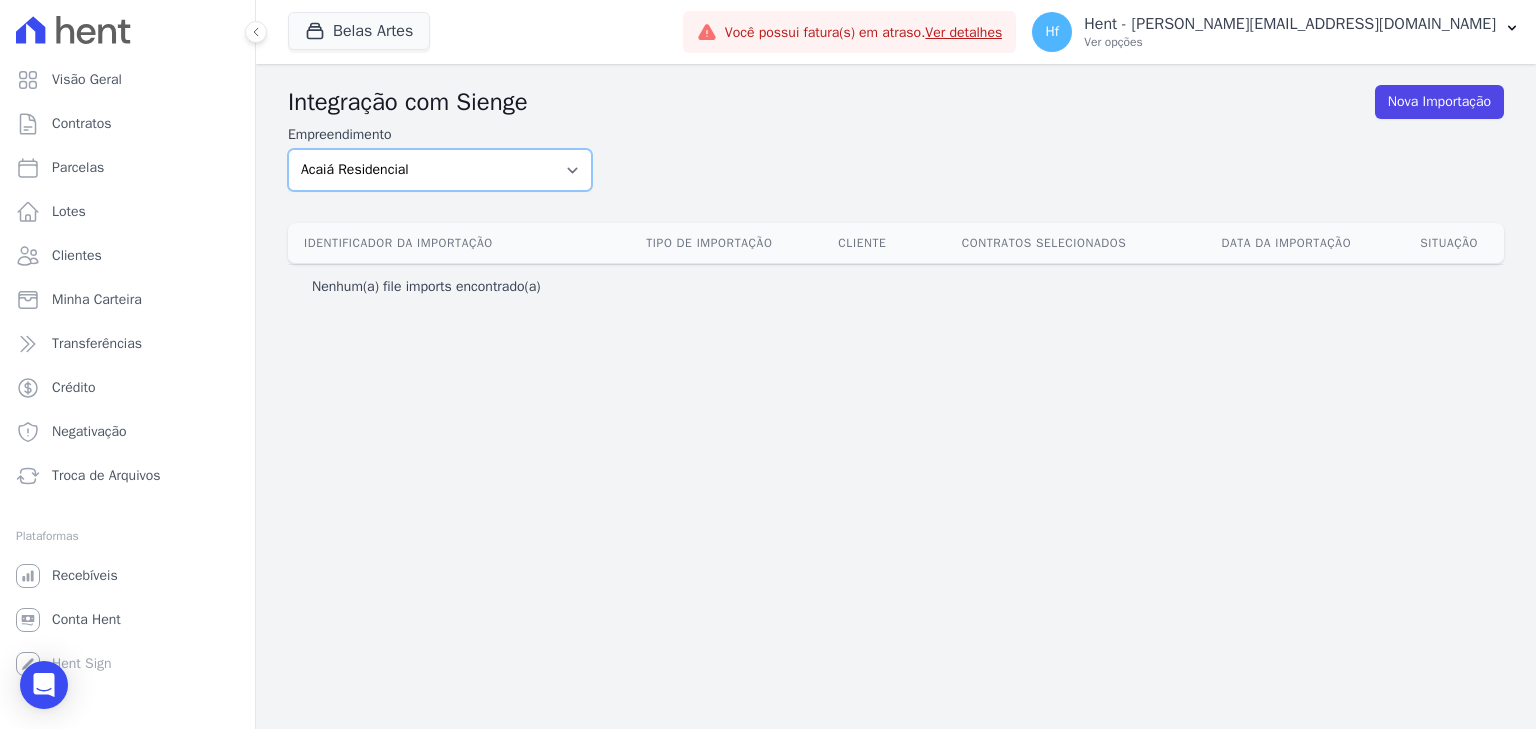 click on "Acaiá Residencial
Administrativo
Agile Pavican São Lourenço - Loteadores
Agile Pavican São Lourenço SPE LTDA
AJMC Empreendimentos
Alameda dos Ipês
Aldeia Smart
Alexandria Condomínios
Alfenense Negócios Imobiliários
Amazon Residence Construtora LTDA
Arcos Itaquera
Areias do Planalto
Areias do Planalto - Interno
Aroka Incorporadora e Administradora LTDA.
Art Prime - Irajá
Arty Park - Gravatai
Aspen - Farroupilha
Audace Home Studio
Audace Mondeo
Aurora  II - LBA
Aurora I - LBA
Baia Formosa Parque
Belas Artes
Belas Artes 2º tranche
Bem Viver | Saint Raphael
Bio Residencial
Brisa do Parque Ill
B. Unique
Campina Grande Incorporações SPE LTDA
Campo Belo Jaú
Casa Ideal Incorporadora LTDA.
Central Parque Guaranesia
Chacreamento Embaúba
Chacreamento Recanto dos Ipês
Chã Grande Incorporações SPE LTDA
Chapada das Flores
Cidade Jardim Etapa 12
Cidade Jardim Etapa 13
Cidade Jardim Etapa 7
Cidade Jardins Etapa 05" at bounding box center (440, 170) 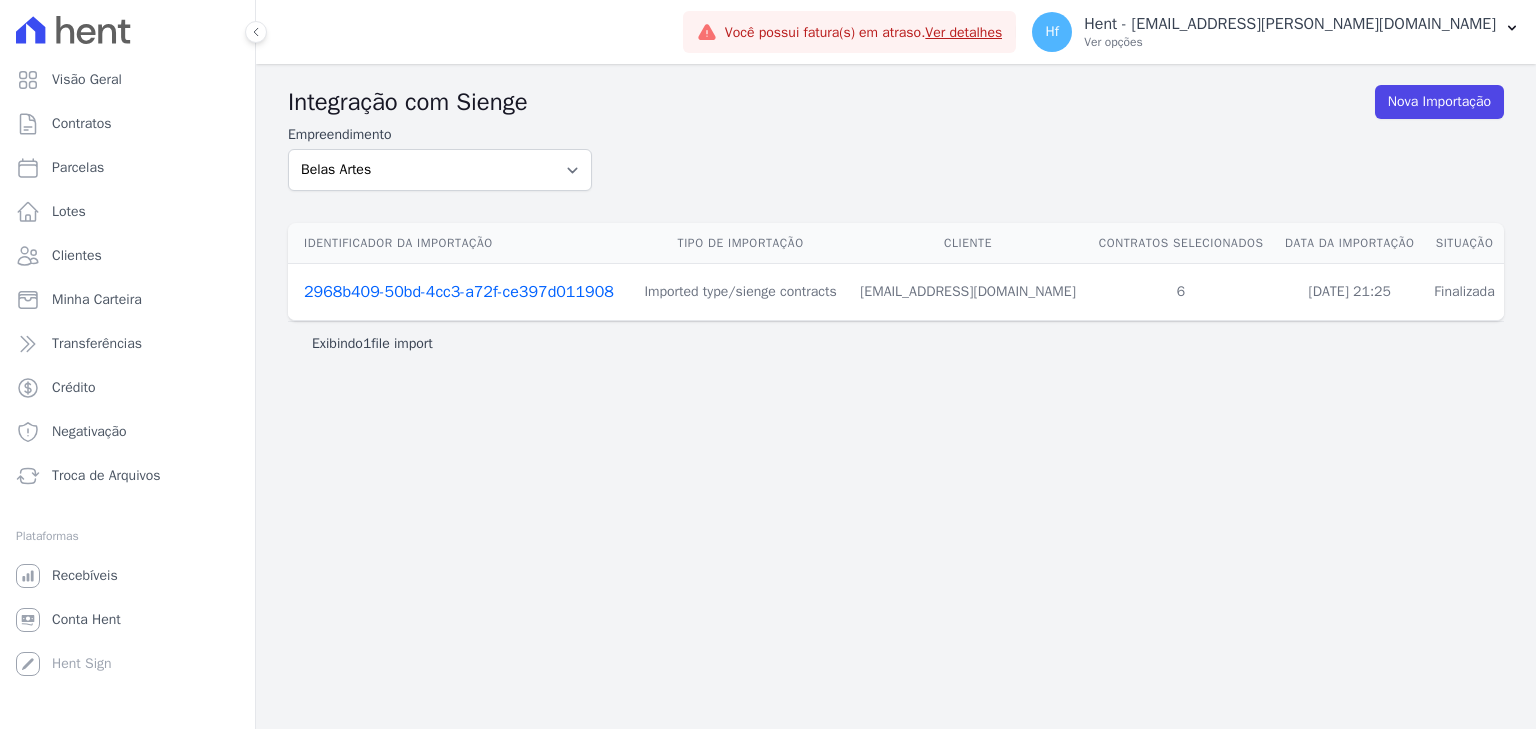 scroll, scrollTop: 0, scrollLeft: 0, axis: both 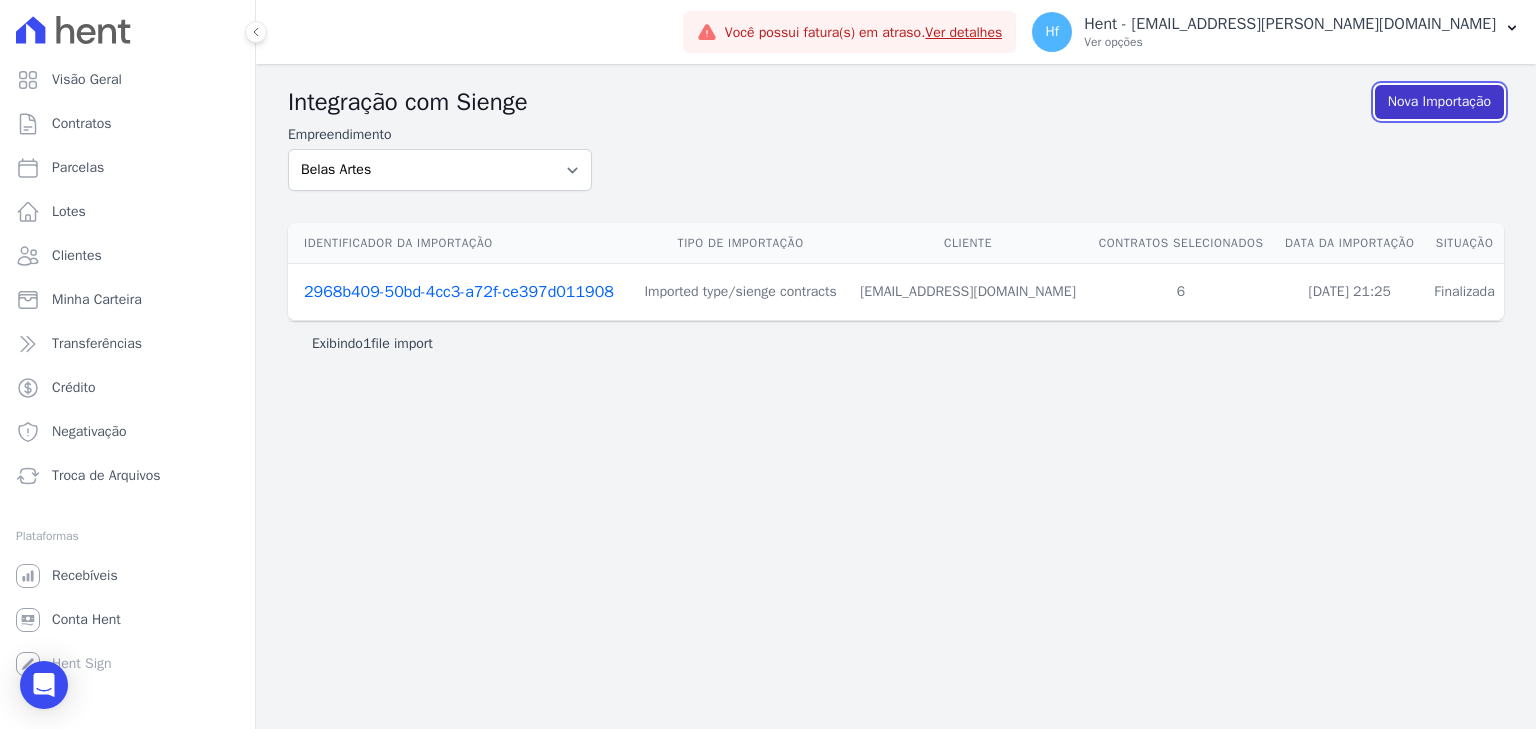 click on "Nova Importação" at bounding box center (1439, 102) 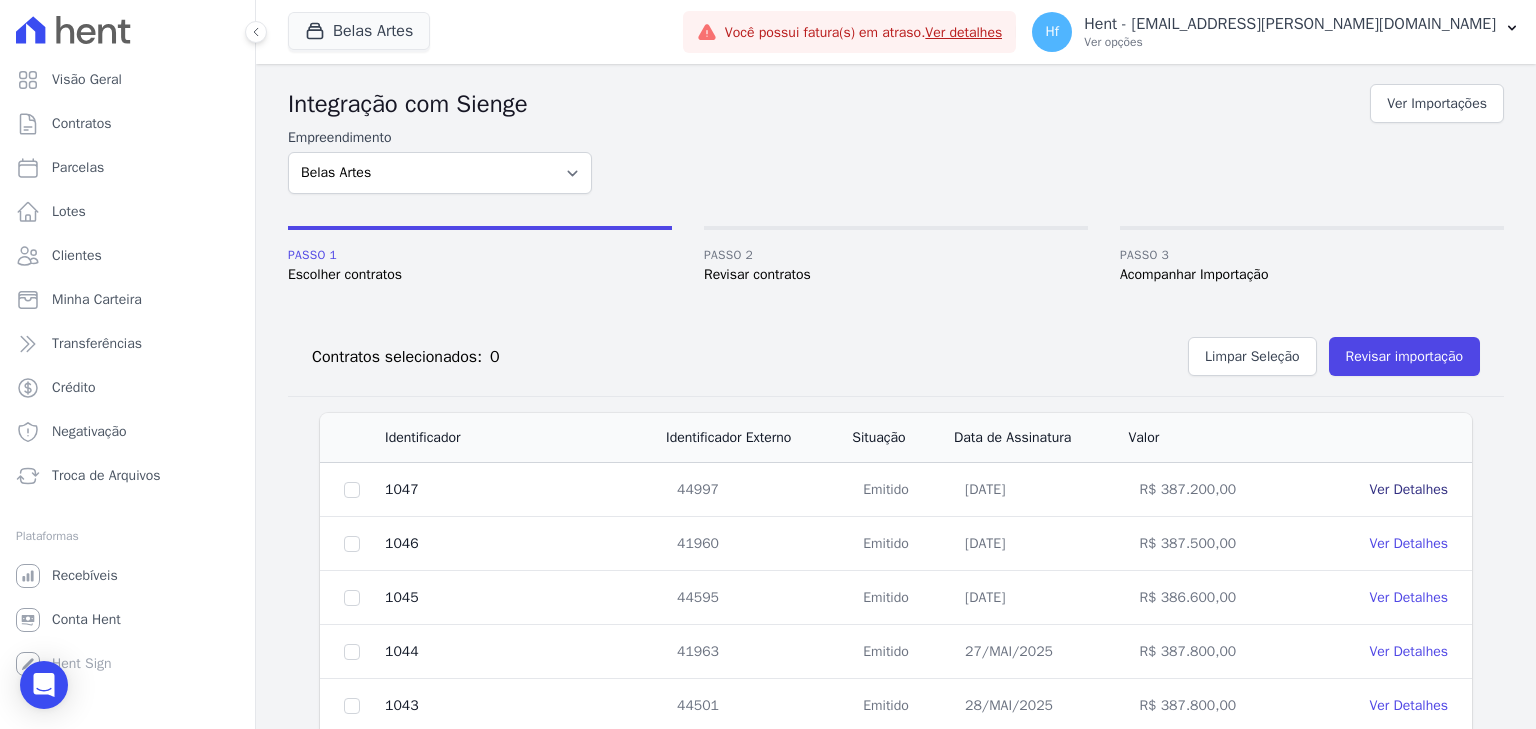 click on "Ver Detalhes" at bounding box center (1408, 489) 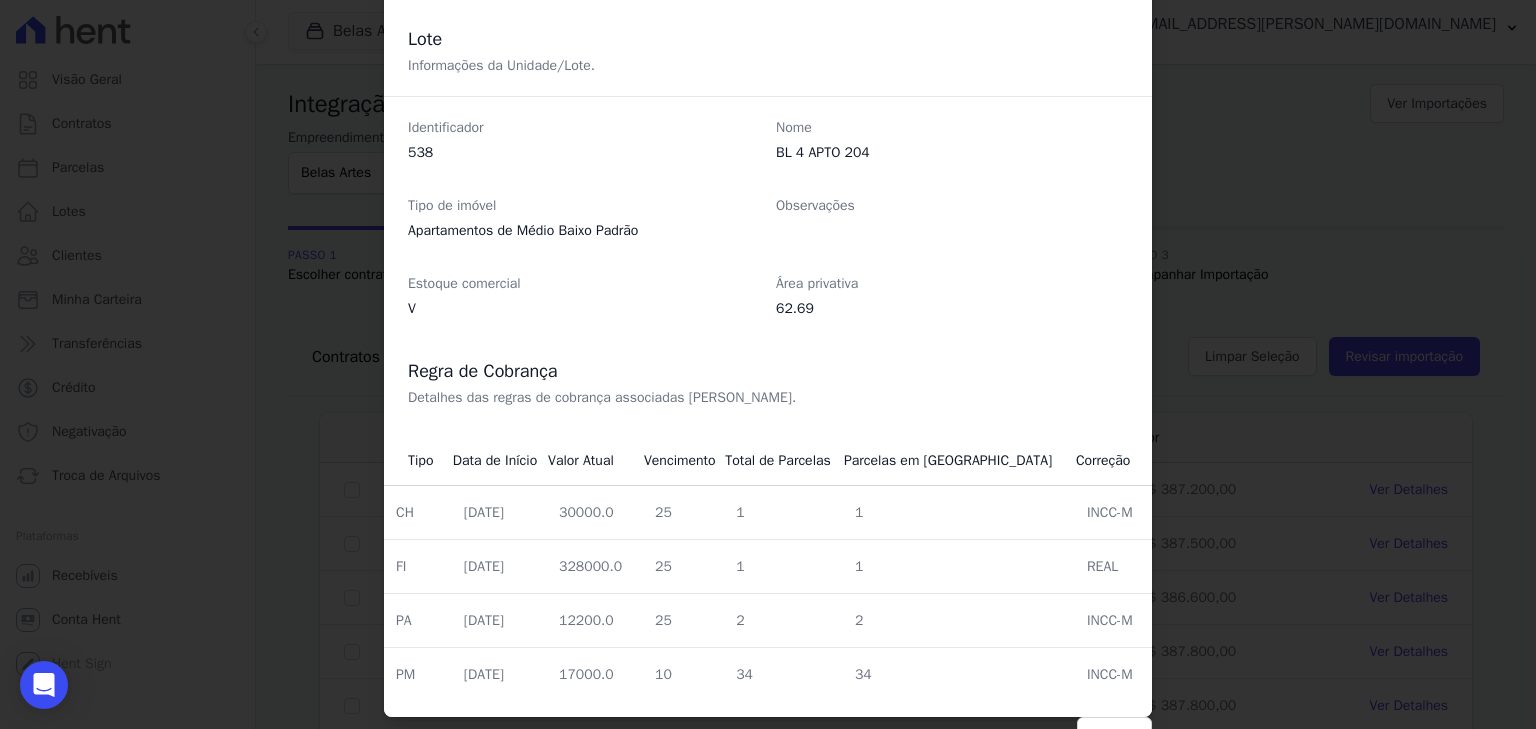 scroll, scrollTop: 603, scrollLeft: 0, axis: vertical 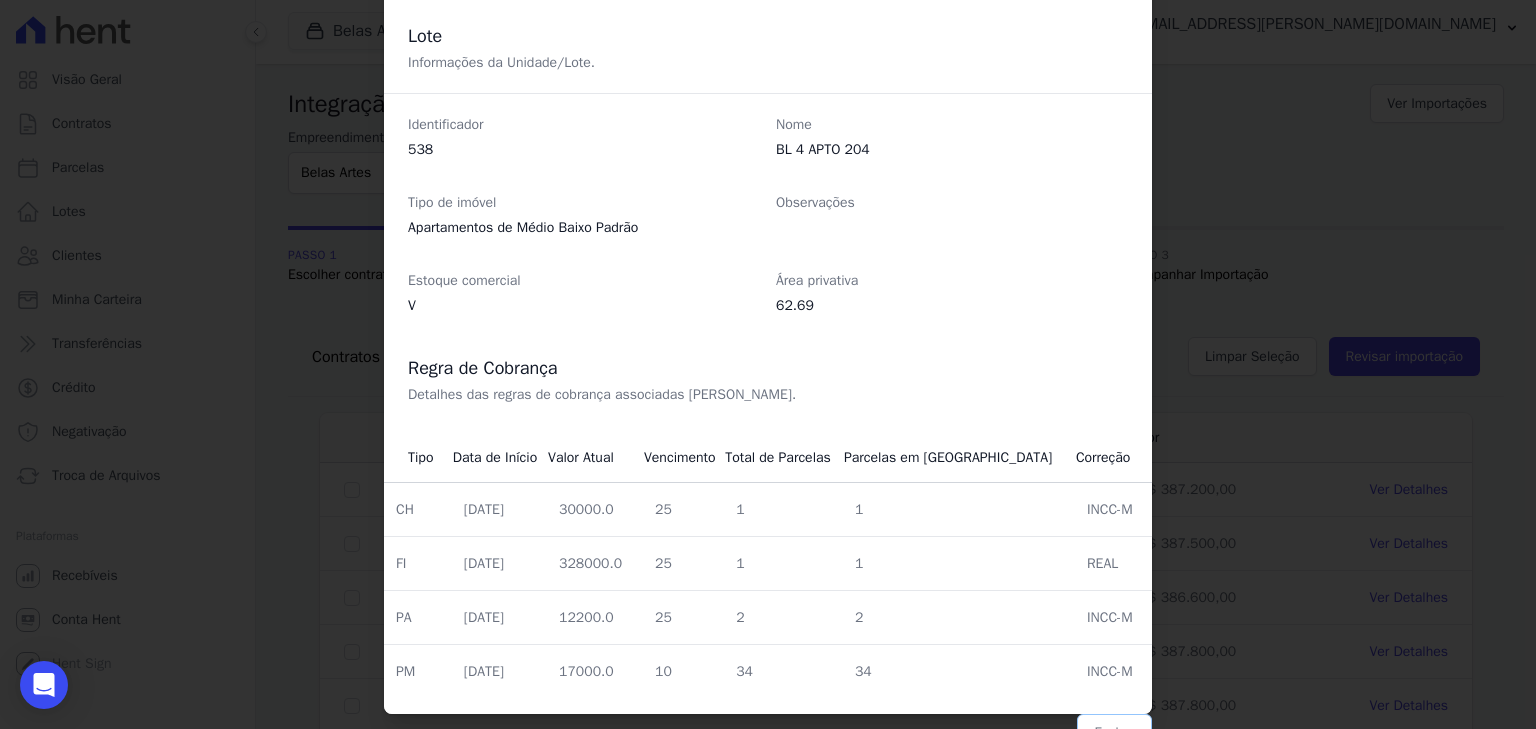 click on "Fechar" at bounding box center (1114, 733) 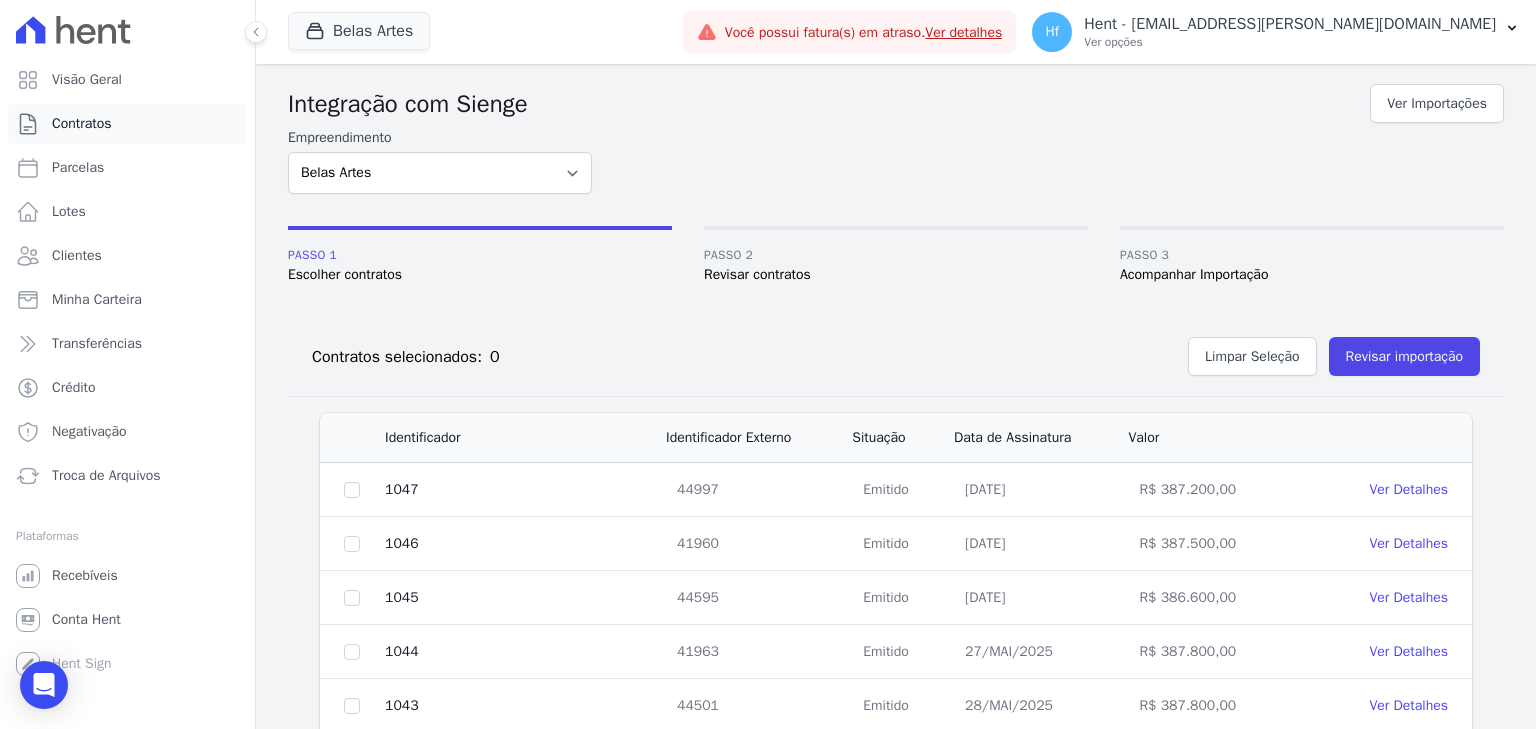 click on "Contratos" at bounding box center (82, 124) 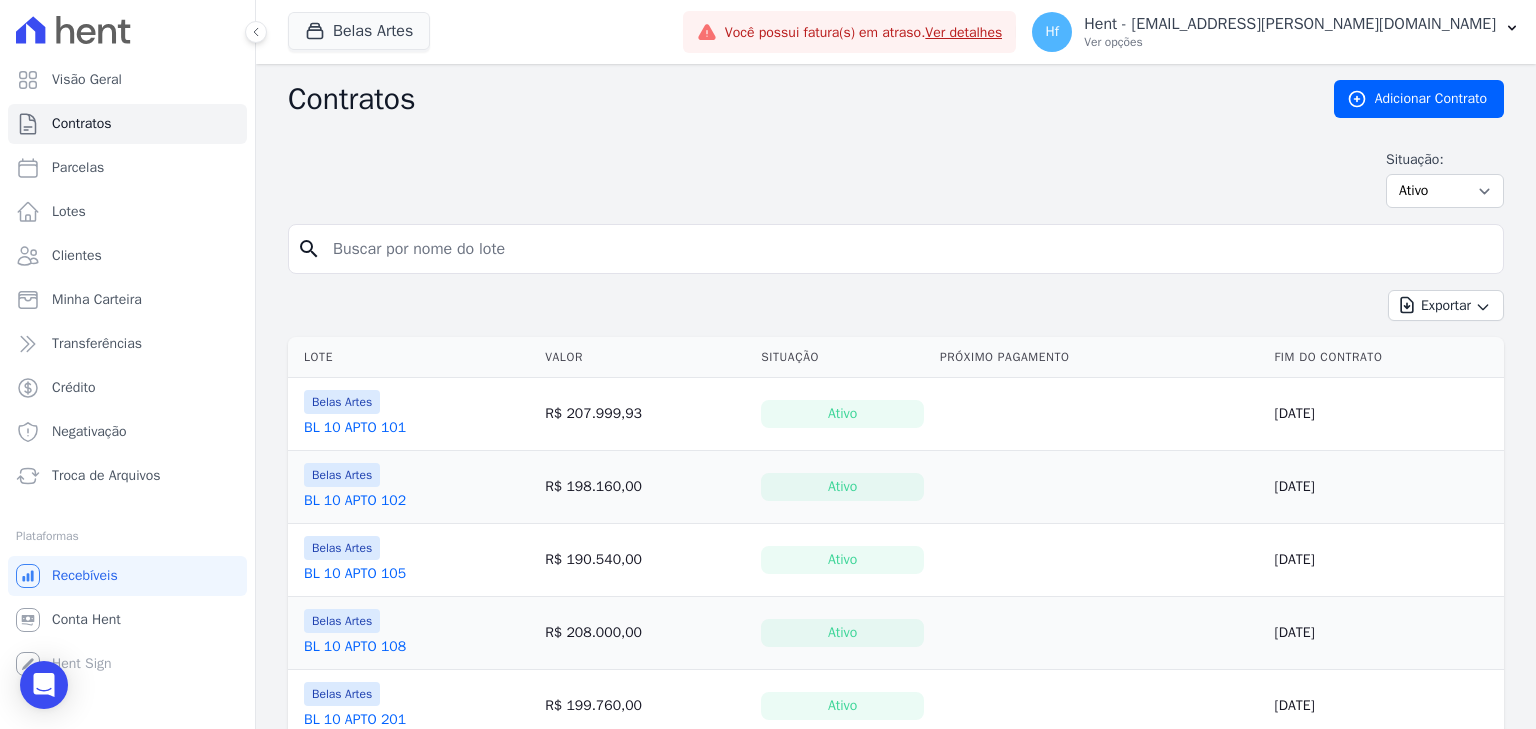click on "BL 10 APTO 101" at bounding box center (355, 428) 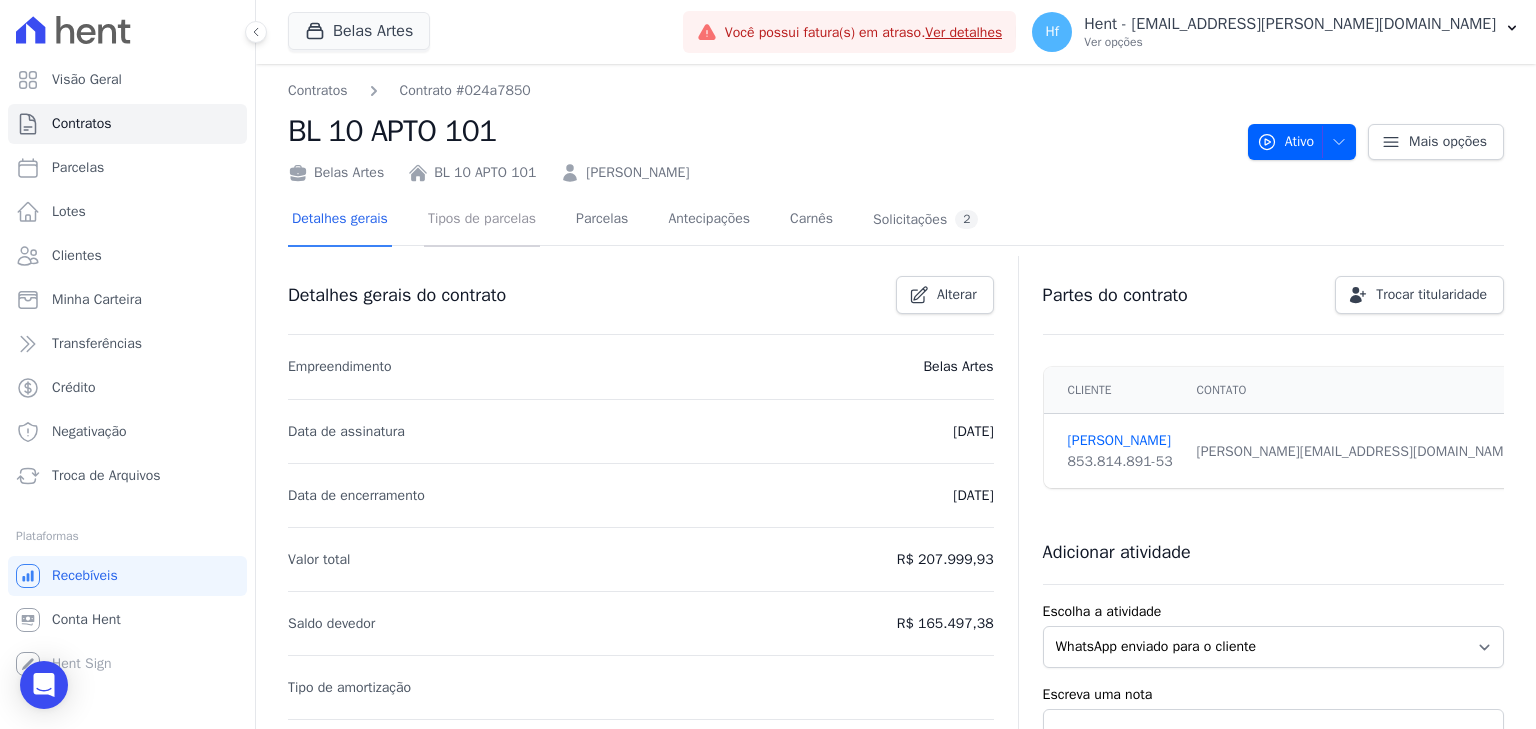 click on "Tipos de parcelas" at bounding box center [482, 220] 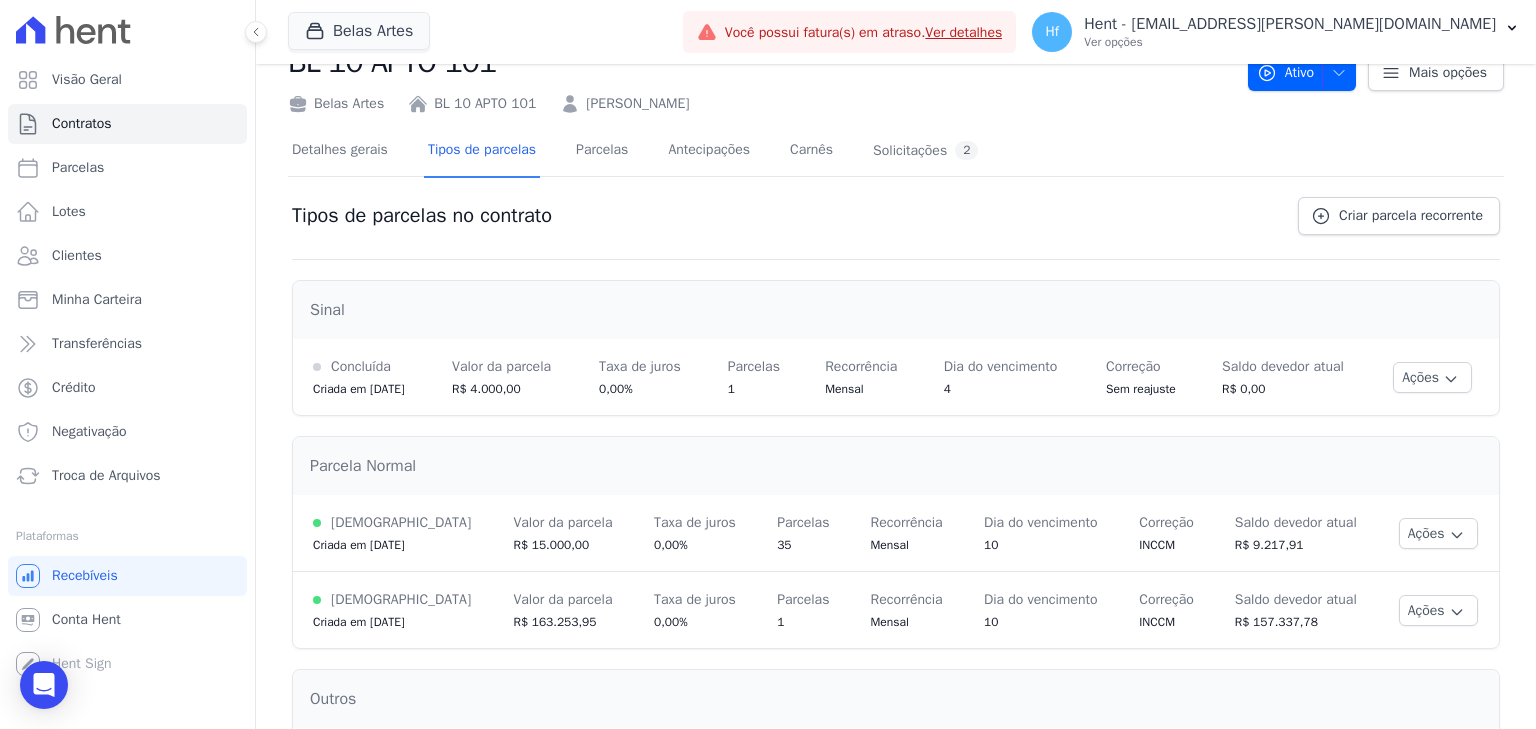 scroll, scrollTop: 0, scrollLeft: 0, axis: both 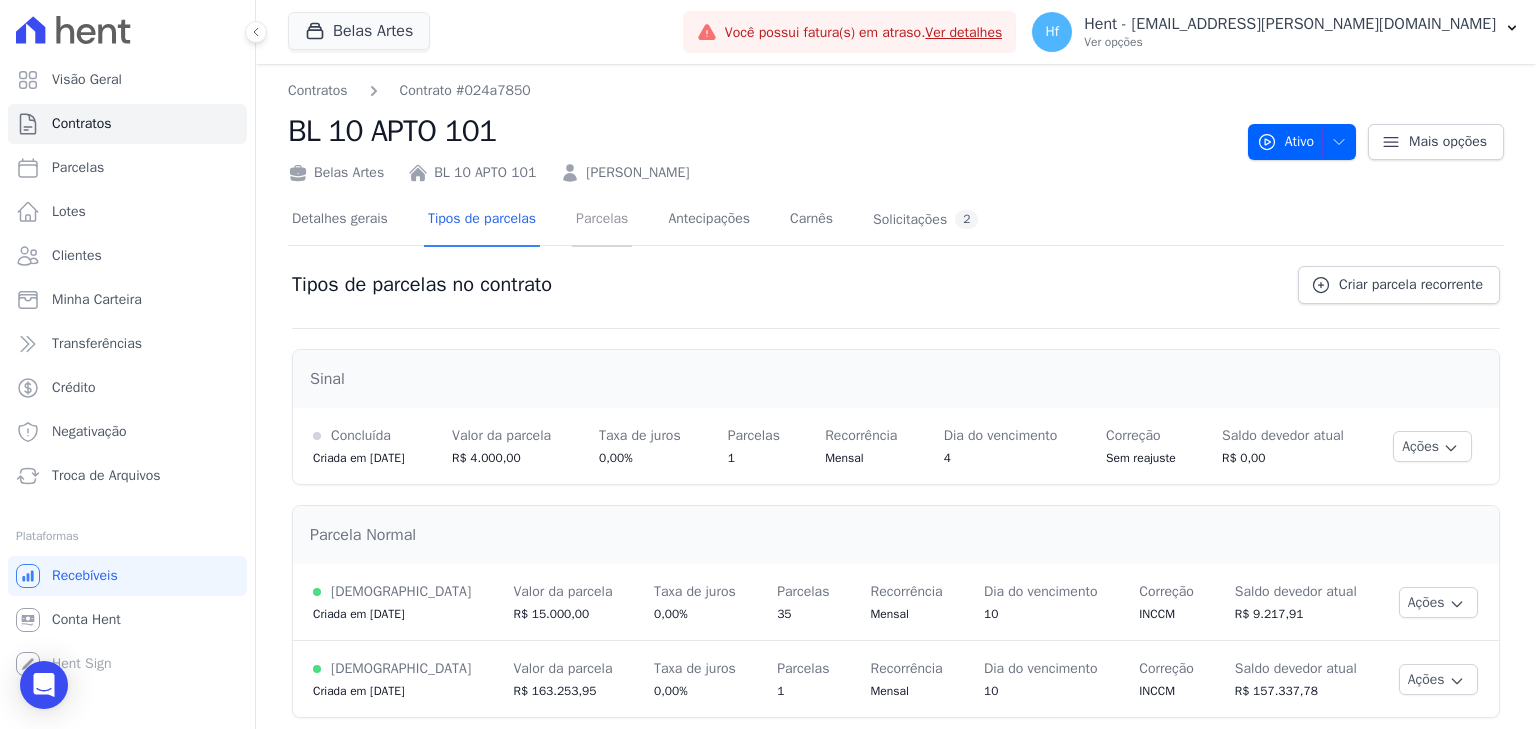 click on "Parcelas" at bounding box center (602, 220) 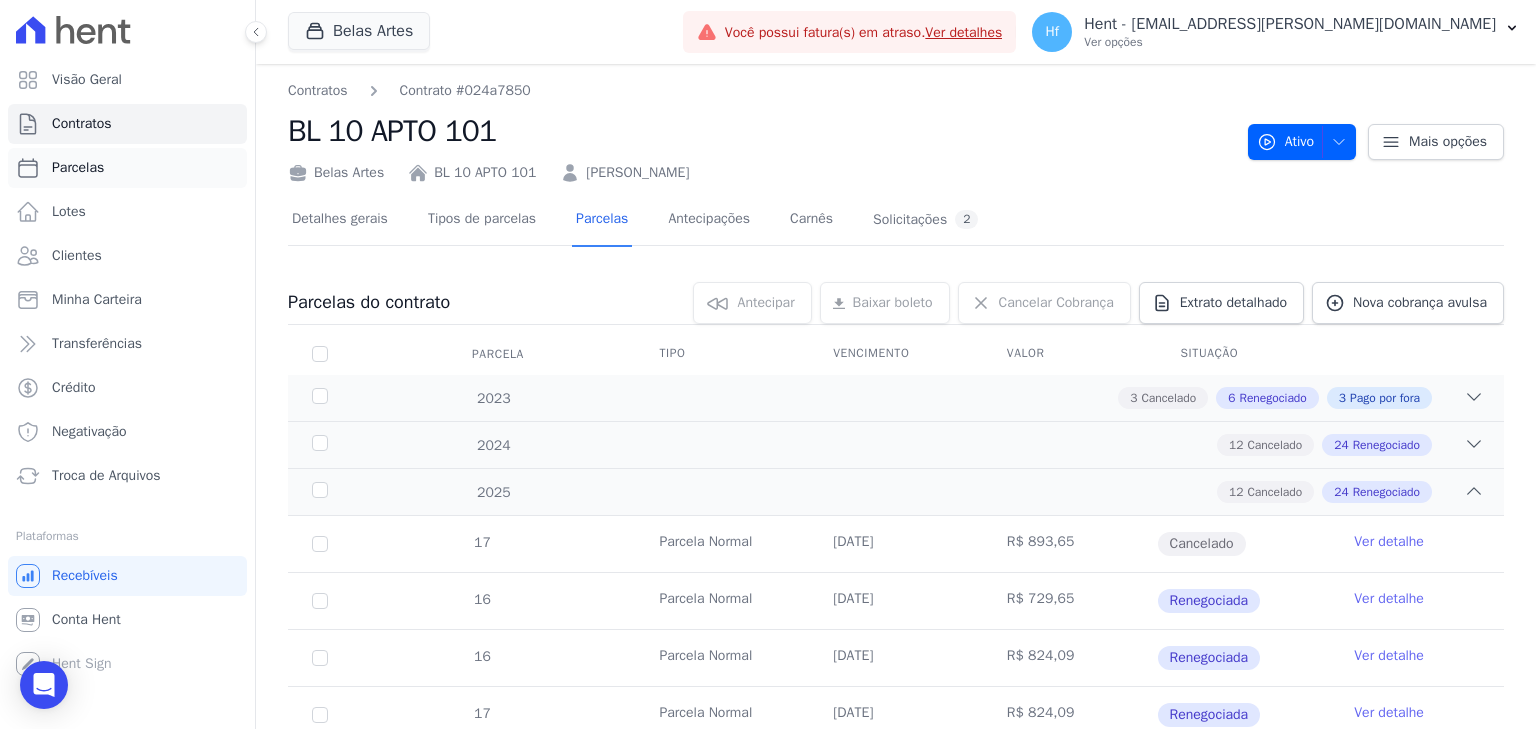click on "Parcelas" at bounding box center (78, 168) 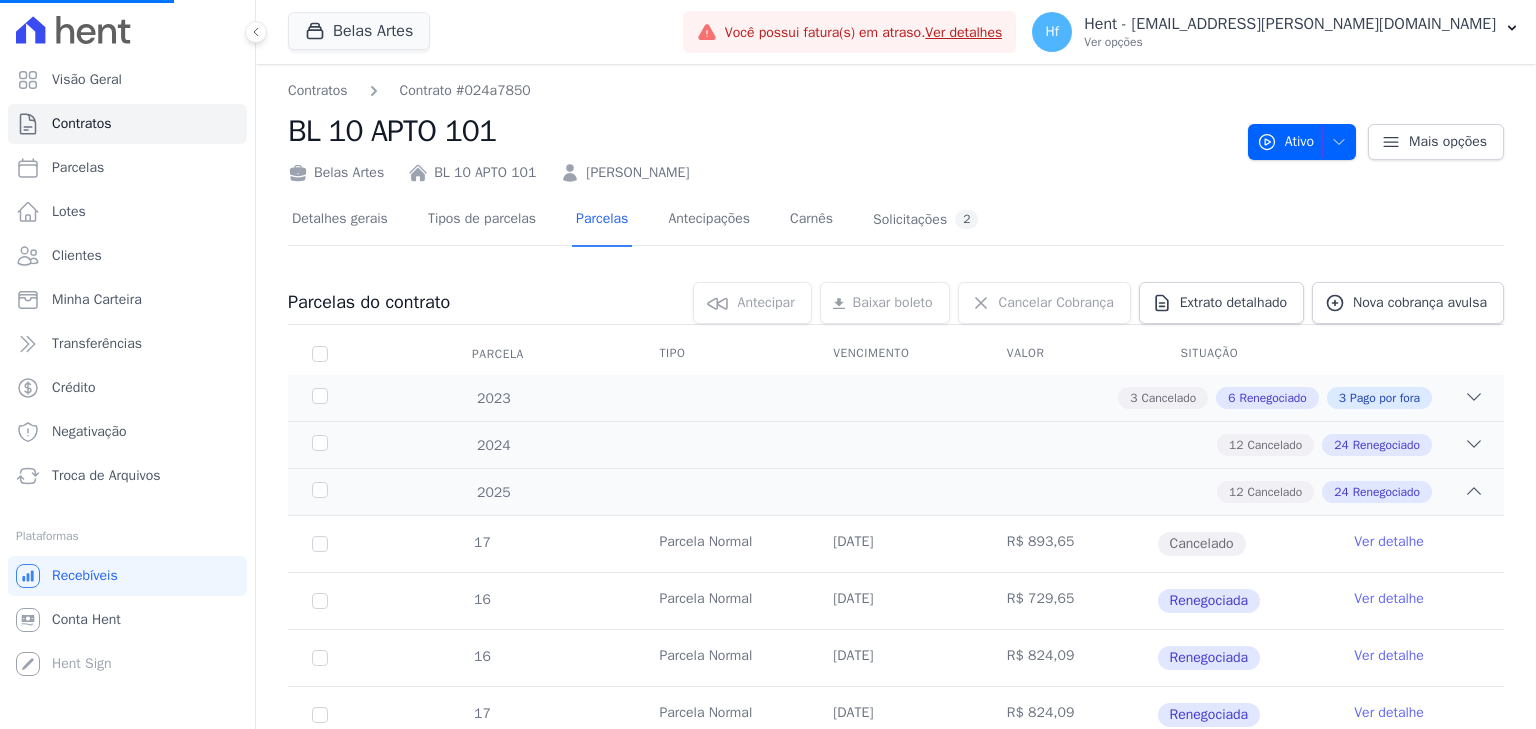 select 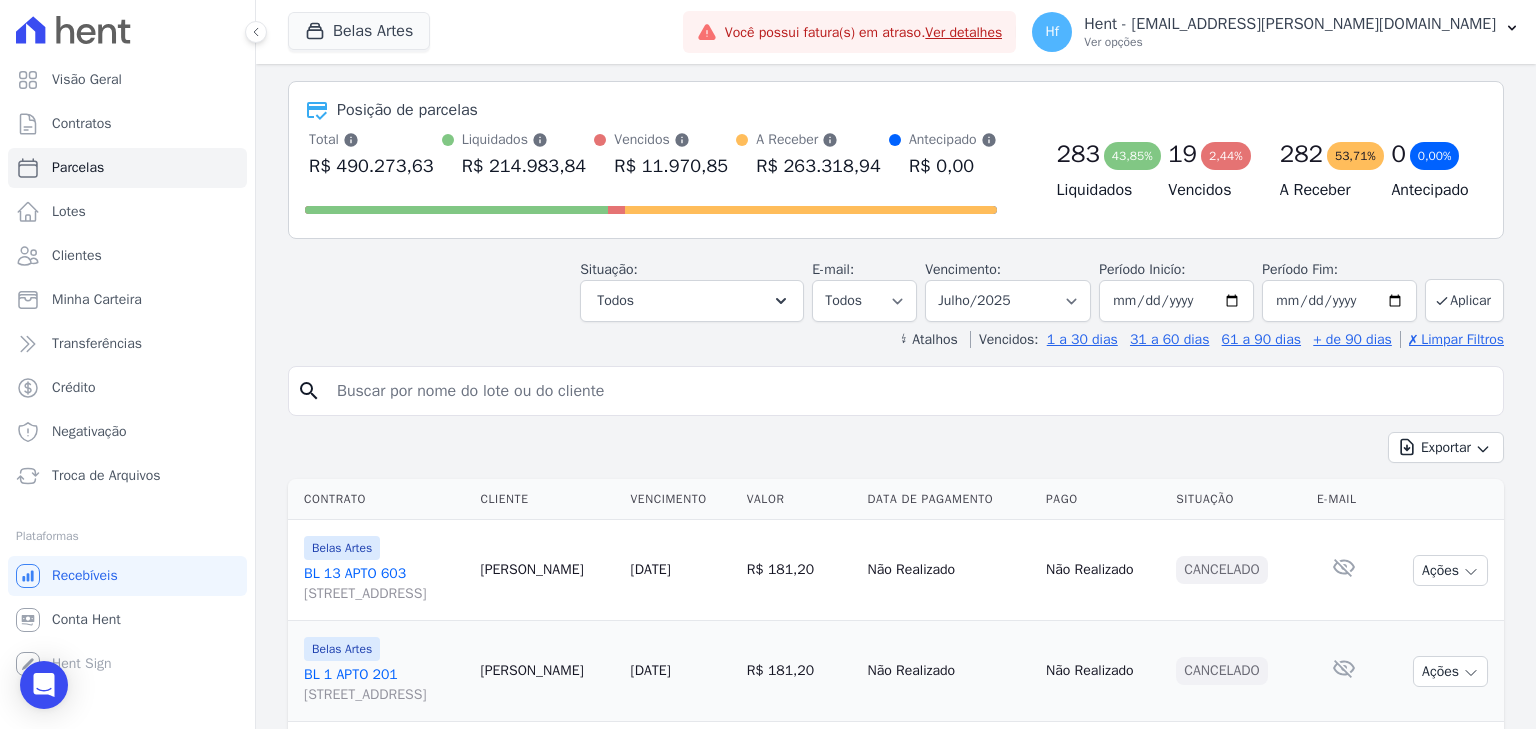 scroll, scrollTop: 100, scrollLeft: 0, axis: vertical 